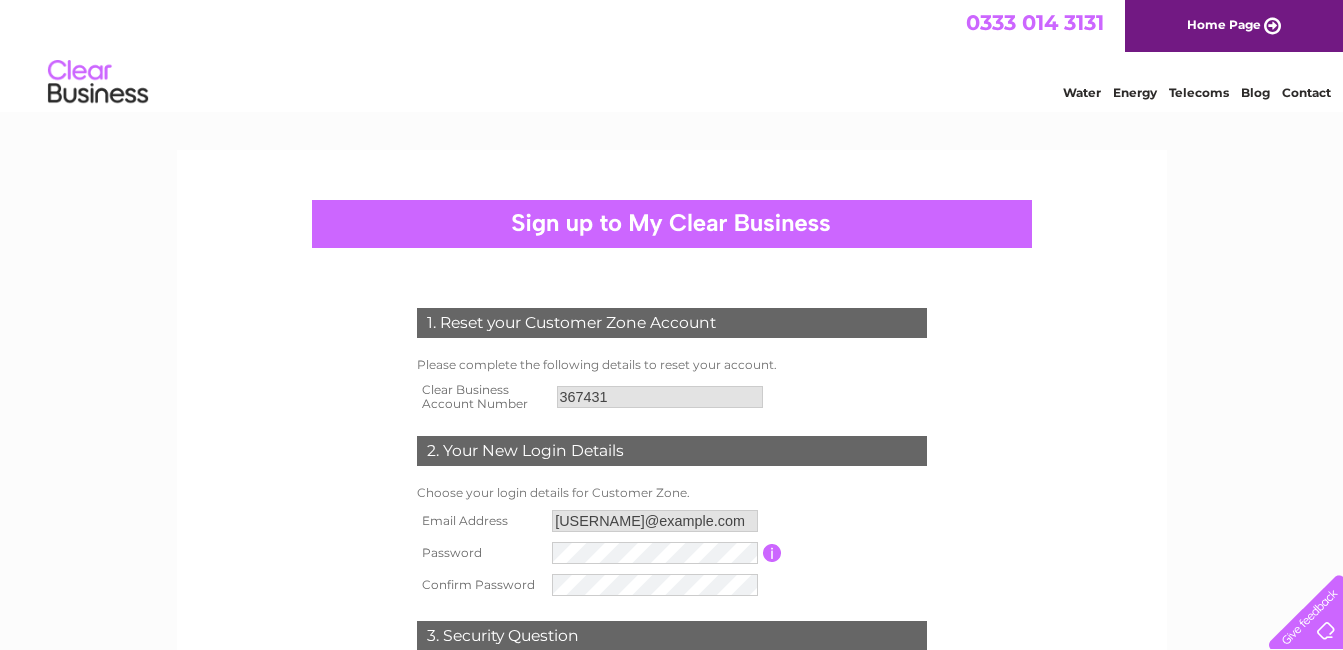 scroll, scrollTop: 0, scrollLeft: 0, axis: both 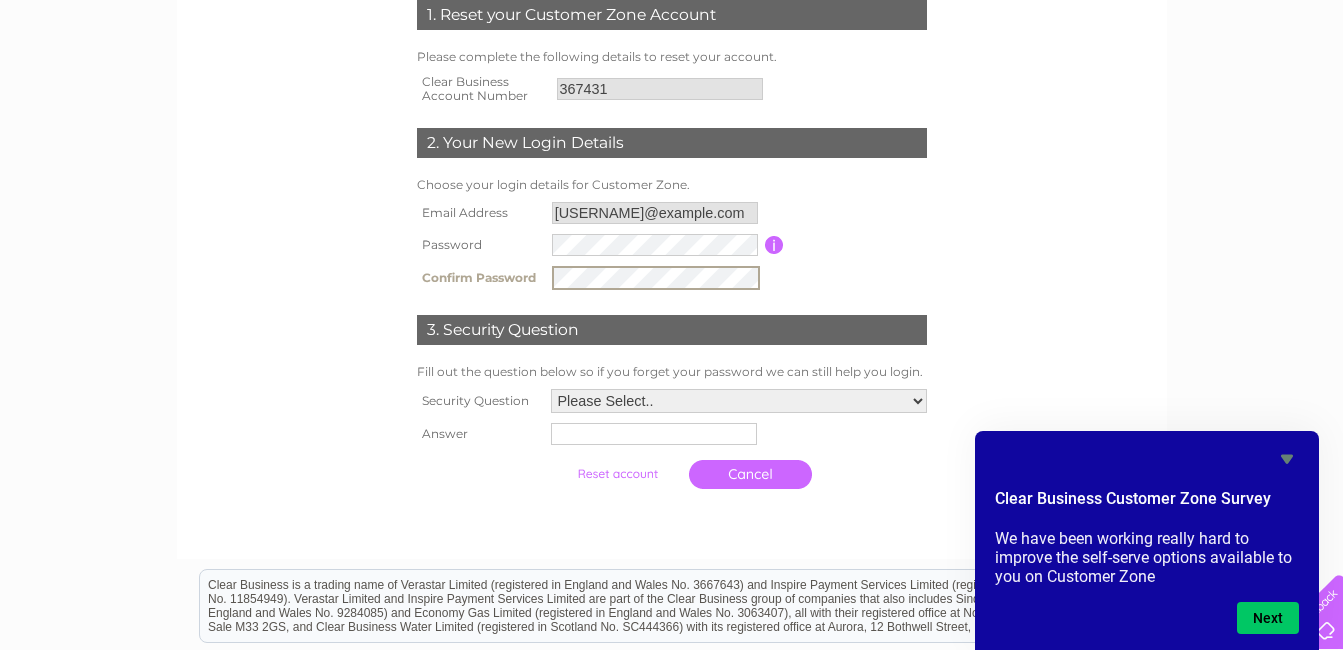 click on "Please Select..
In what town or city was your first job?
In what town or city did you meet your spouse/partner?
In what town or city did your mother and father meet?
What street did you live on as a child?
What was the name of your first pet?
Who was your childhood hero?" at bounding box center (739, 401) 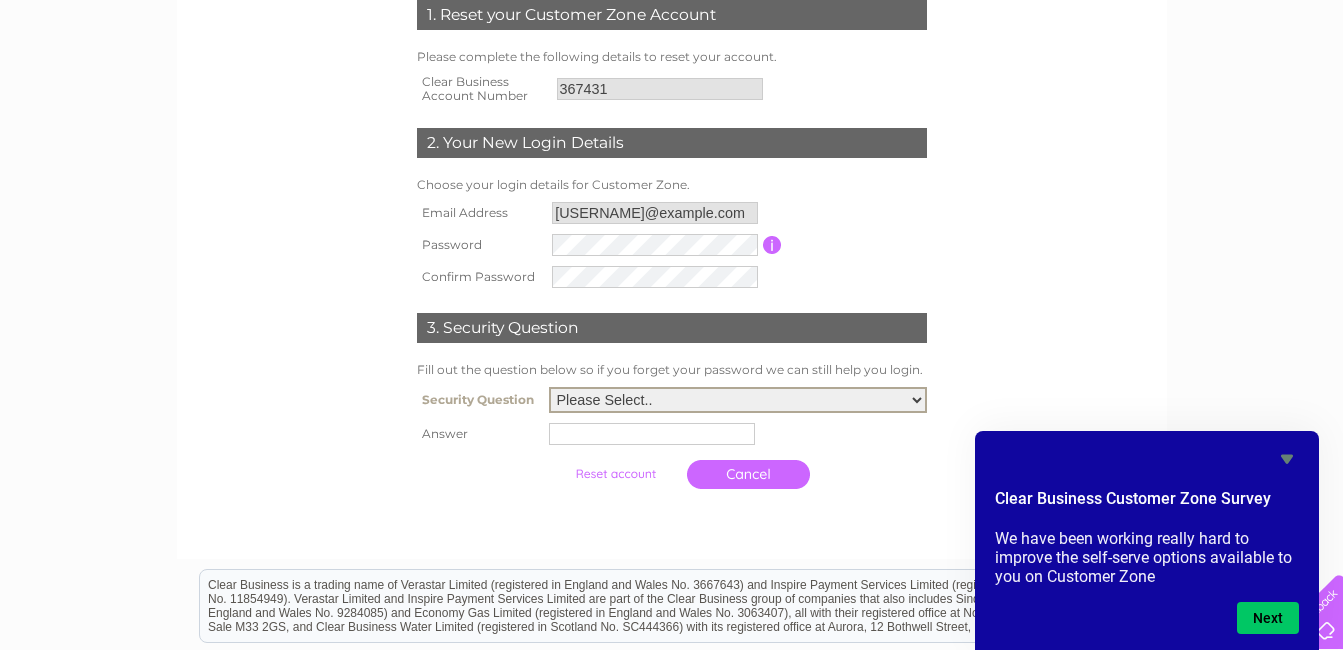 select on "1" 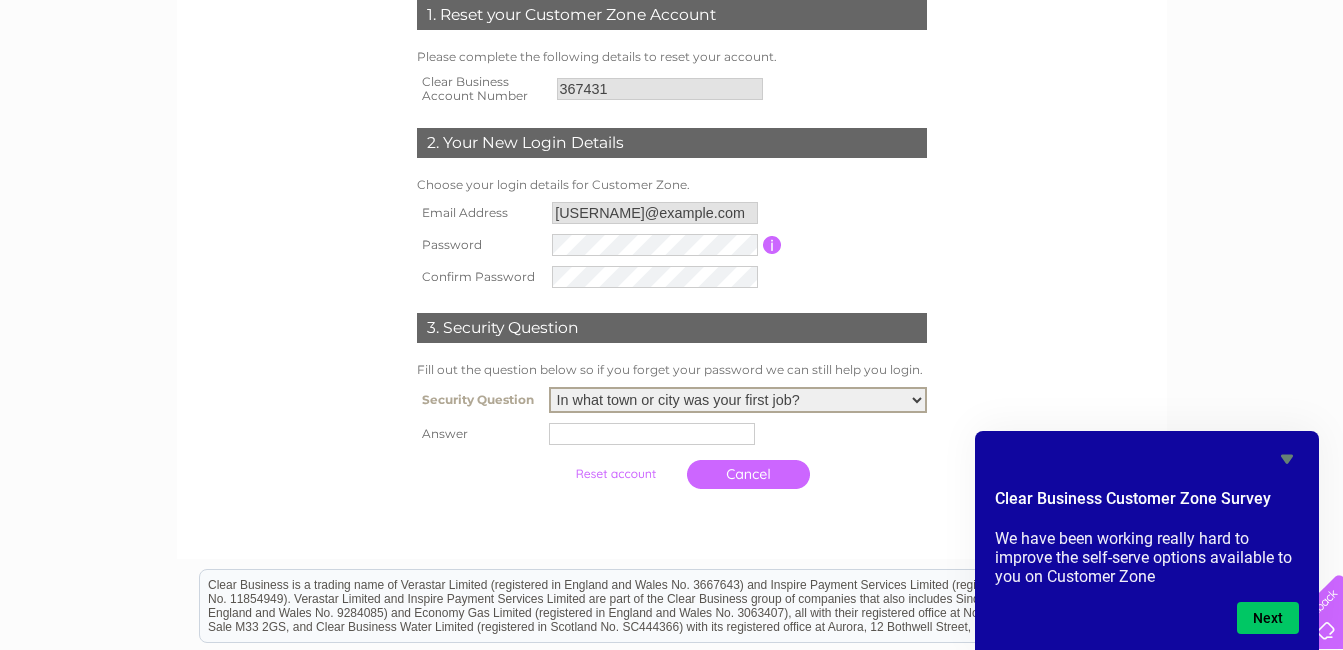 click on "Please Select..
In what town or city was your first job?
In what town or city did you meet your spouse/partner?
In what town or city did your mother and father meet?
What street did you live on as a child?
What was the name of your first pet?
Who was your childhood hero?" at bounding box center [738, 400] 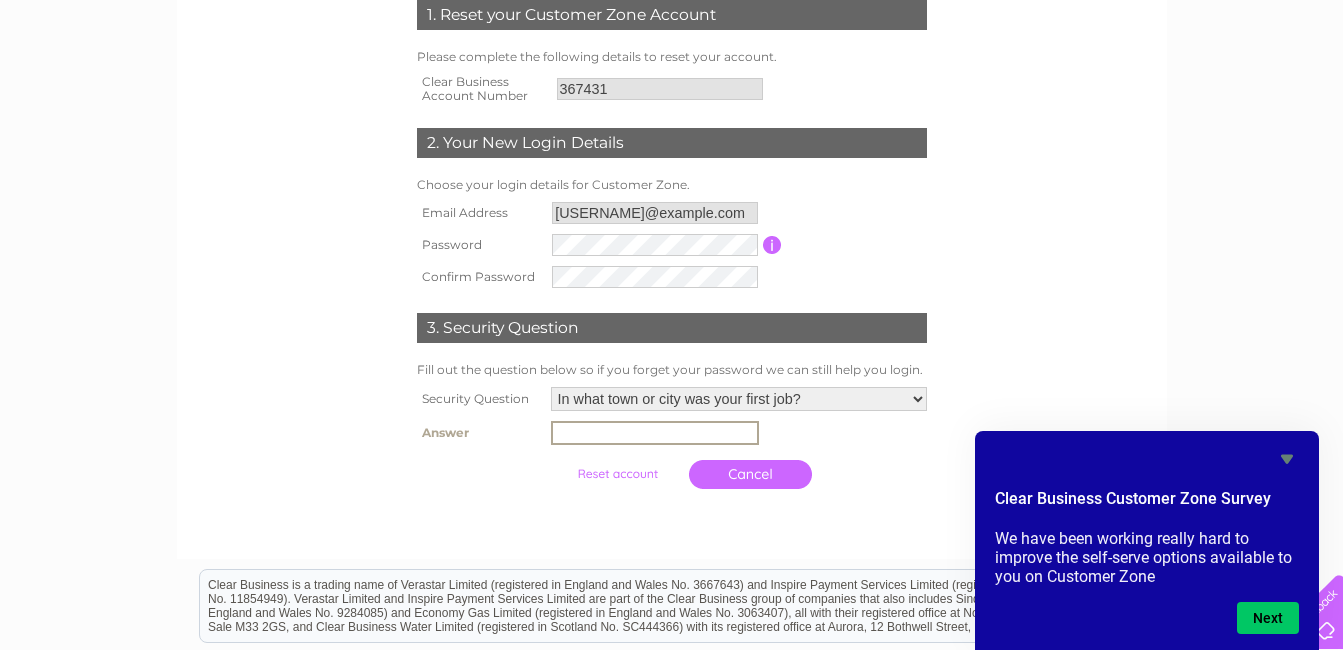 click at bounding box center [655, 433] 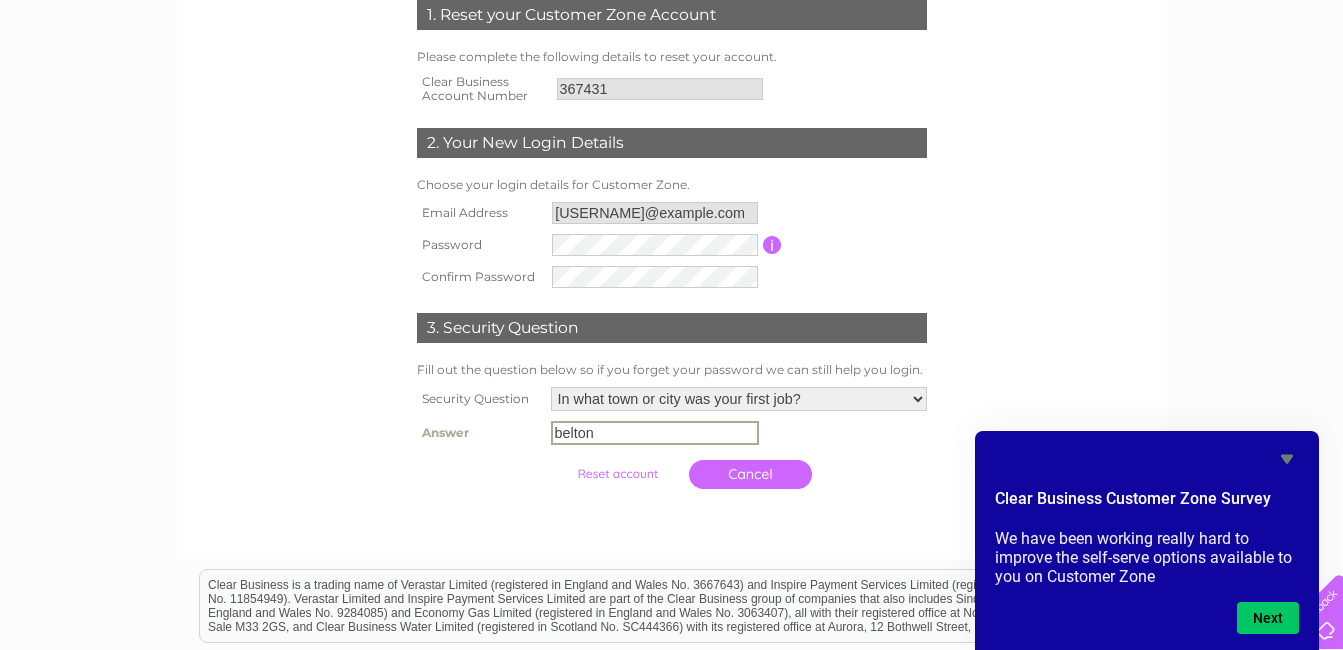 type on "belton" 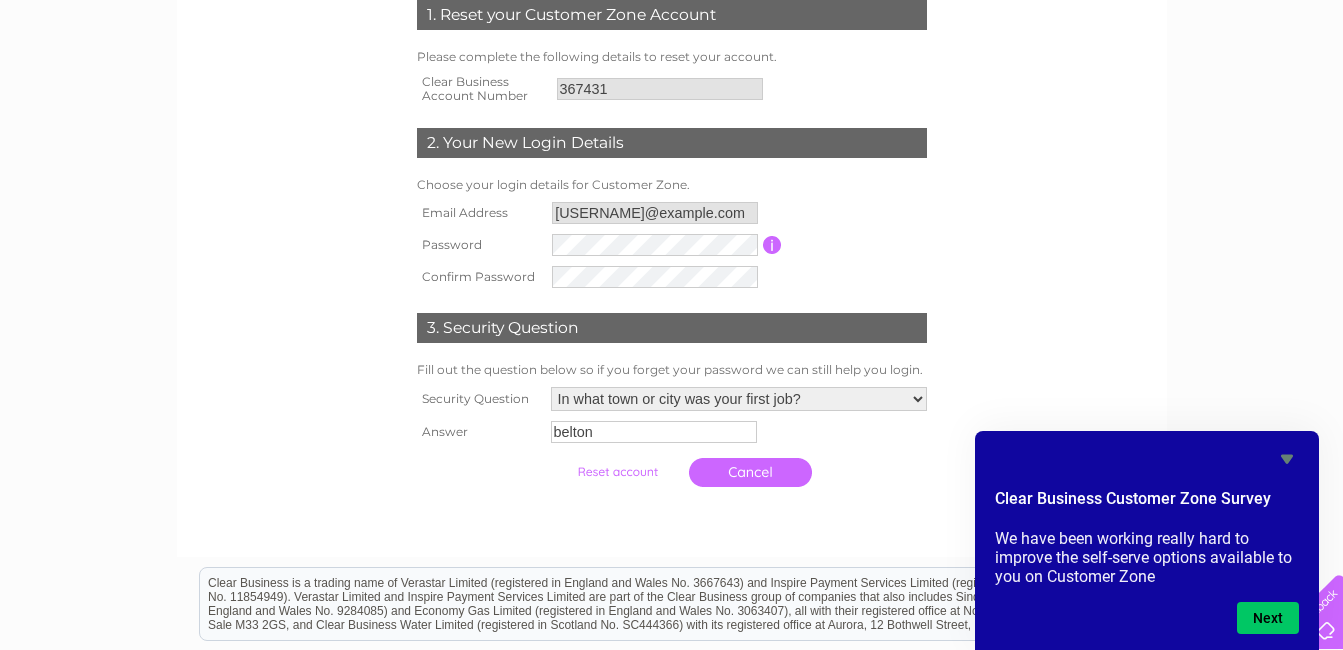 click 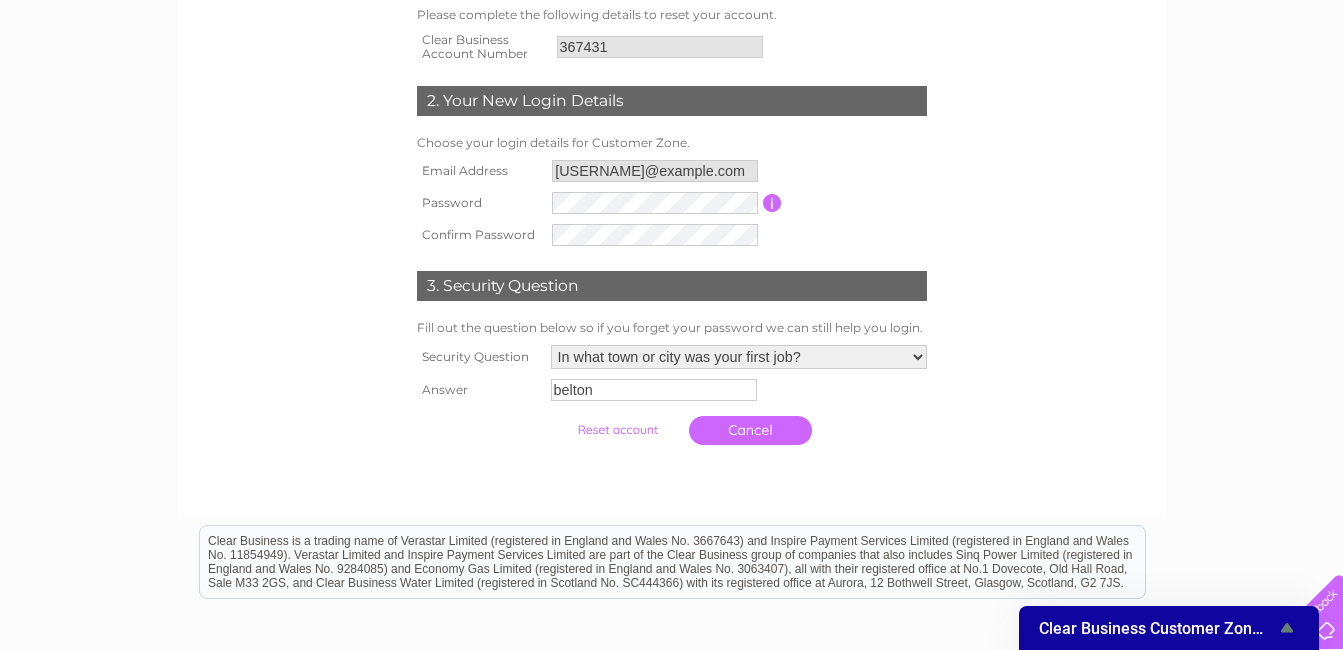 scroll, scrollTop: 364, scrollLeft: 0, axis: vertical 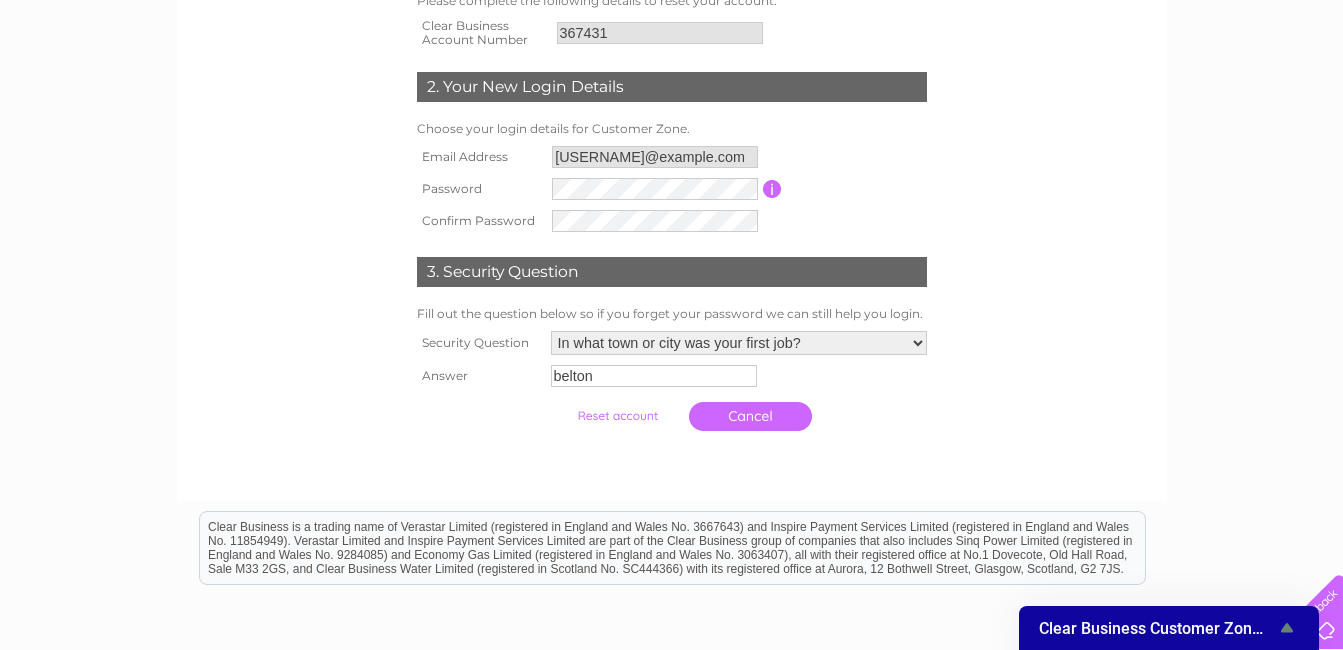 click at bounding box center [617, 416] 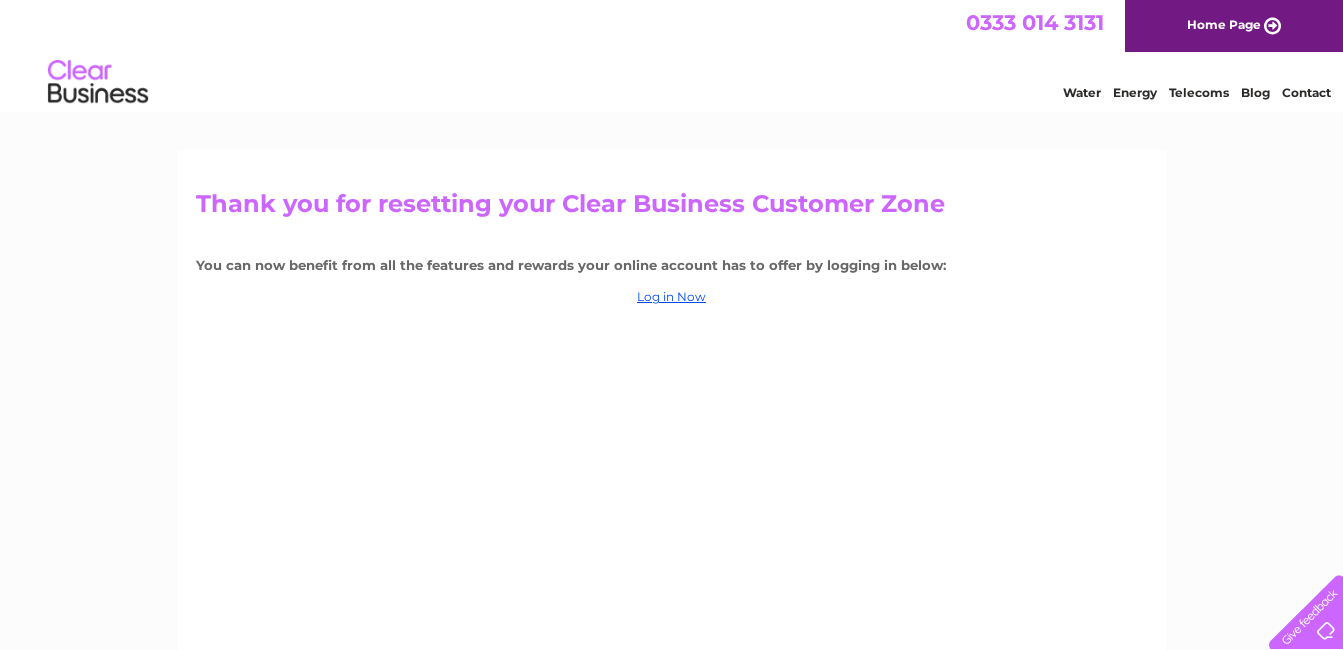 scroll, scrollTop: 0, scrollLeft: 0, axis: both 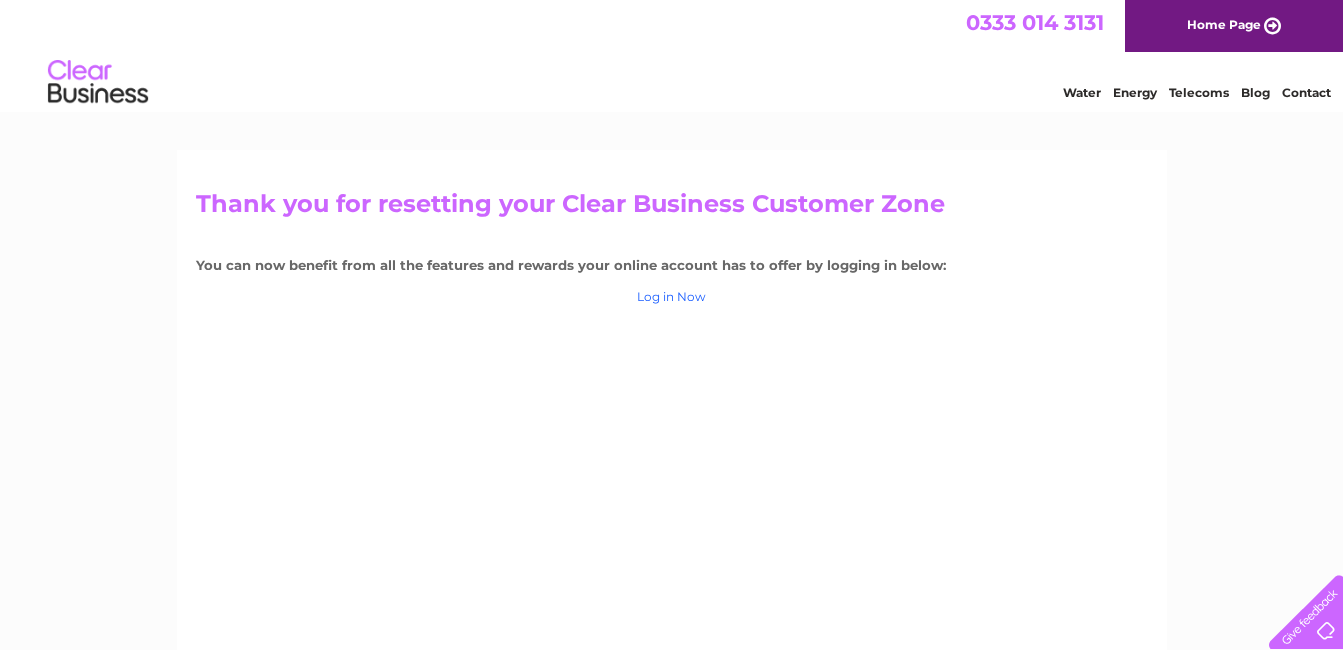 click on "Log in Now" at bounding box center [671, 296] 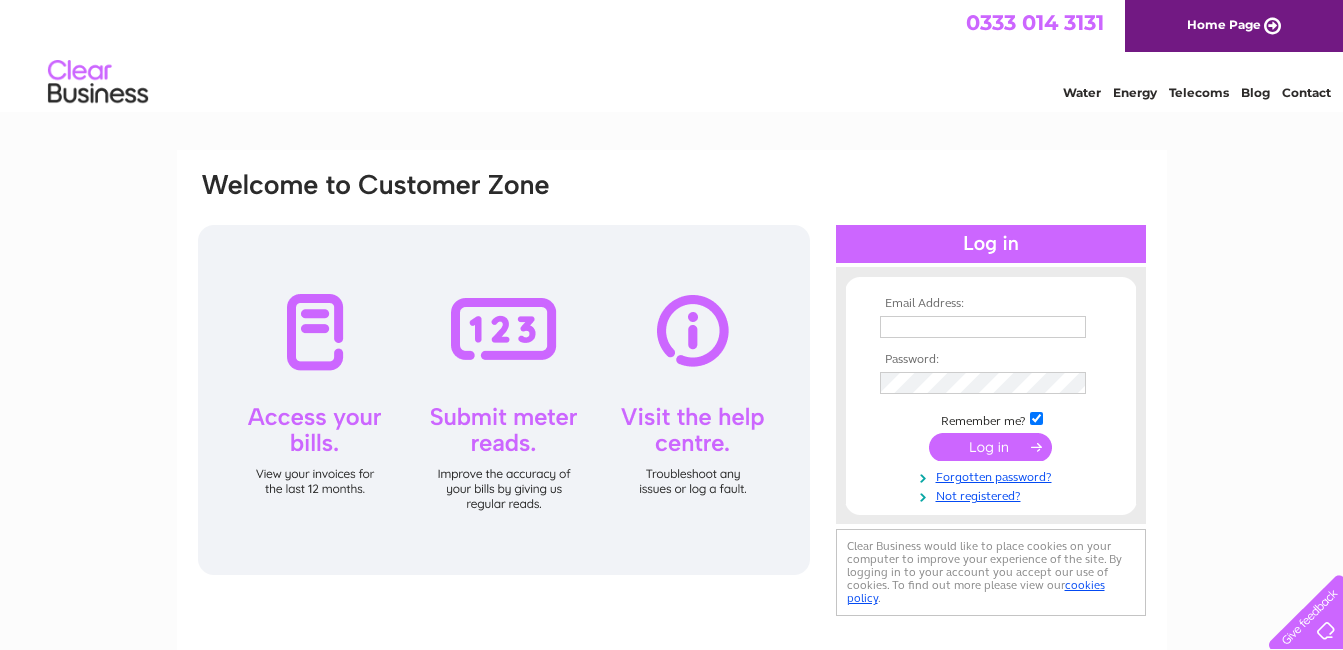scroll, scrollTop: 0, scrollLeft: 0, axis: both 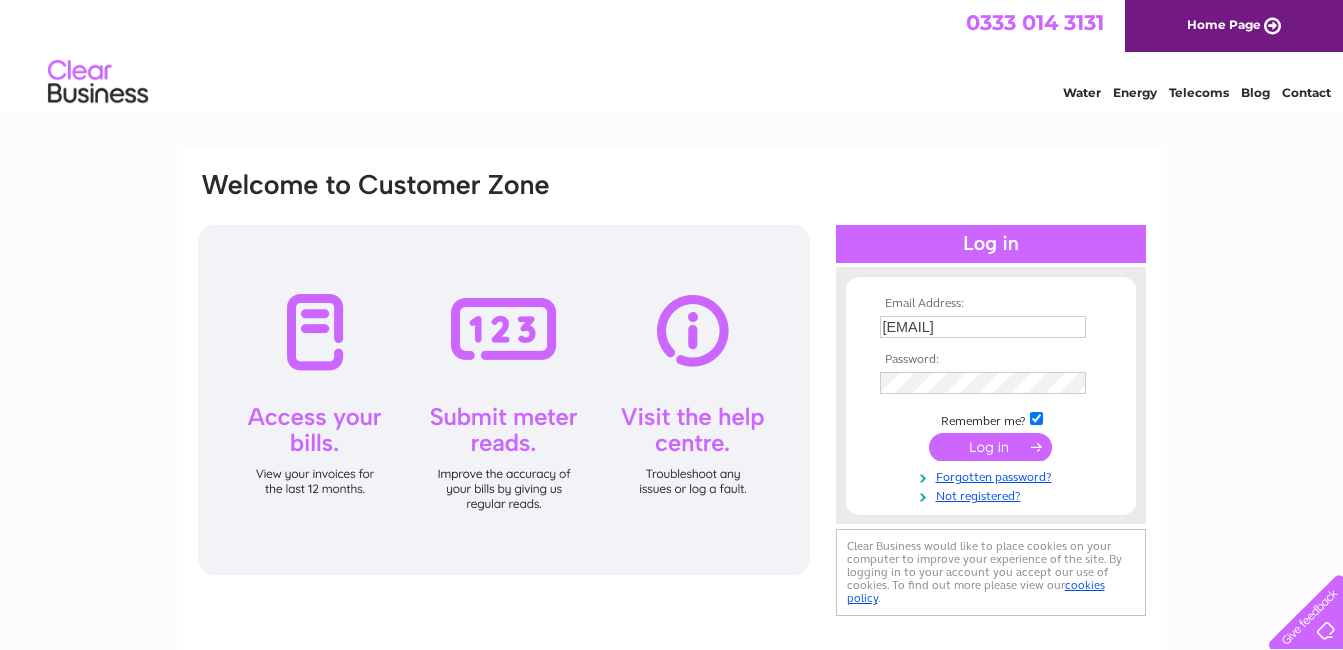 click at bounding box center (990, 447) 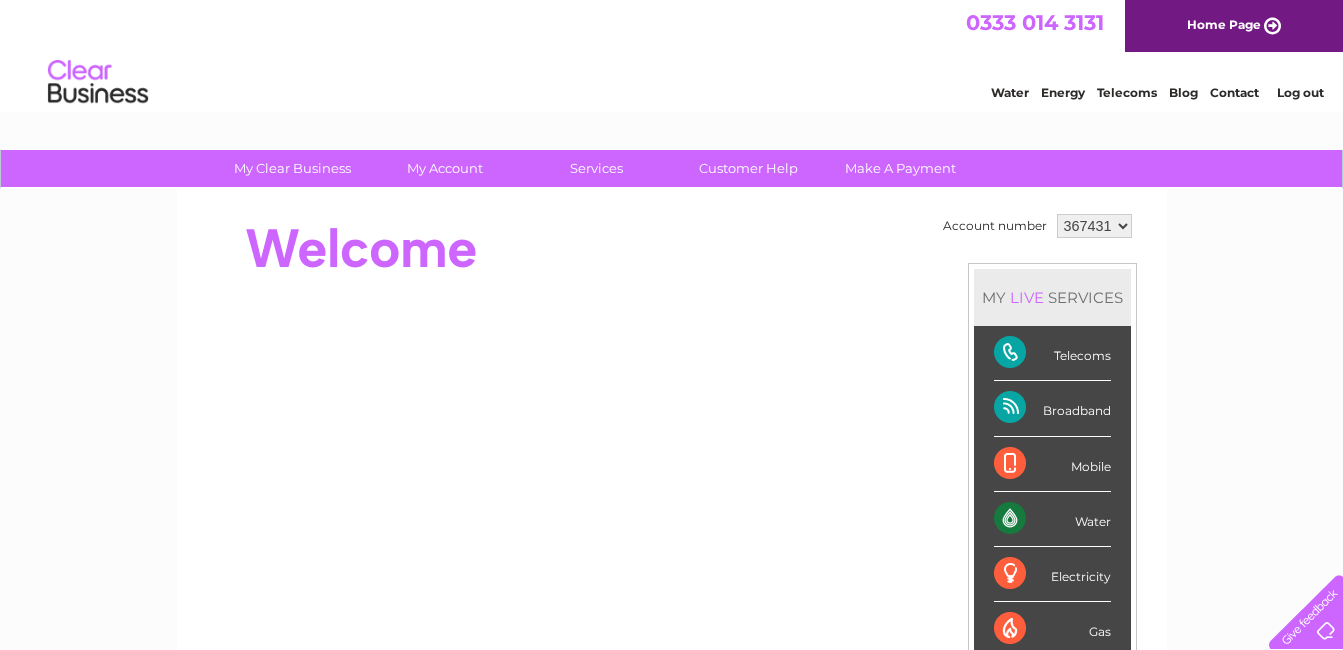 scroll, scrollTop: 0, scrollLeft: 0, axis: both 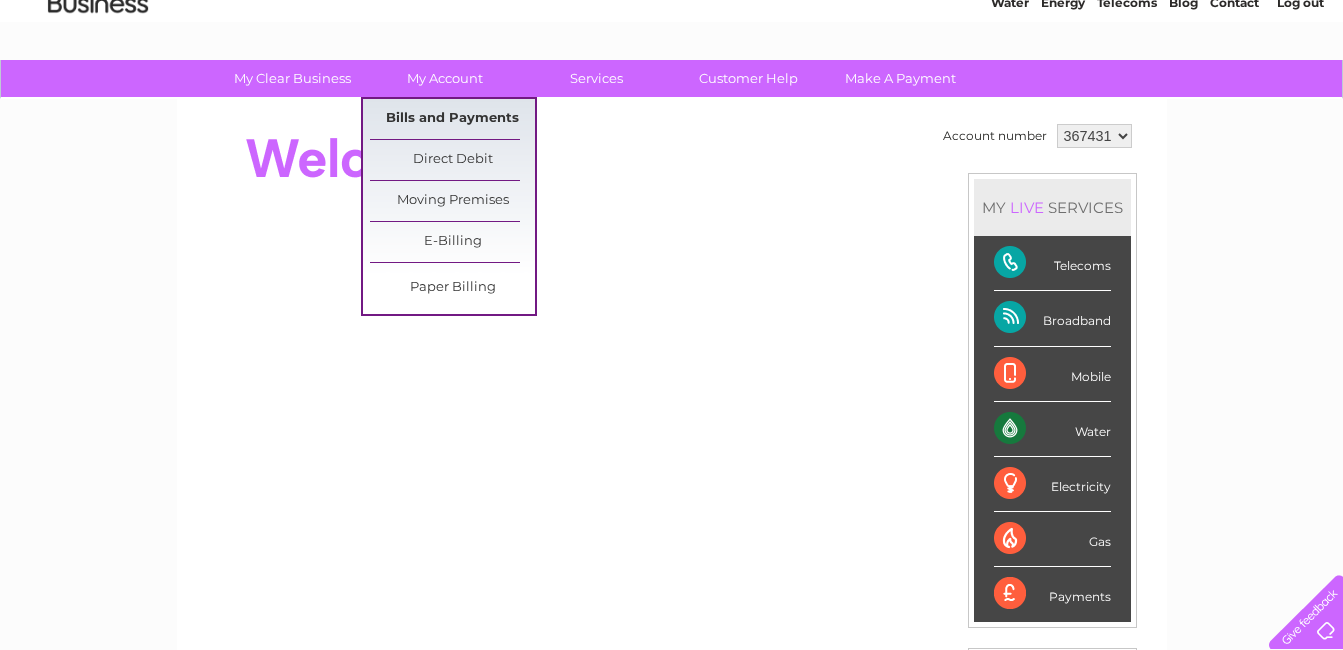 click on "Bills and Payments" at bounding box center [452, 119] 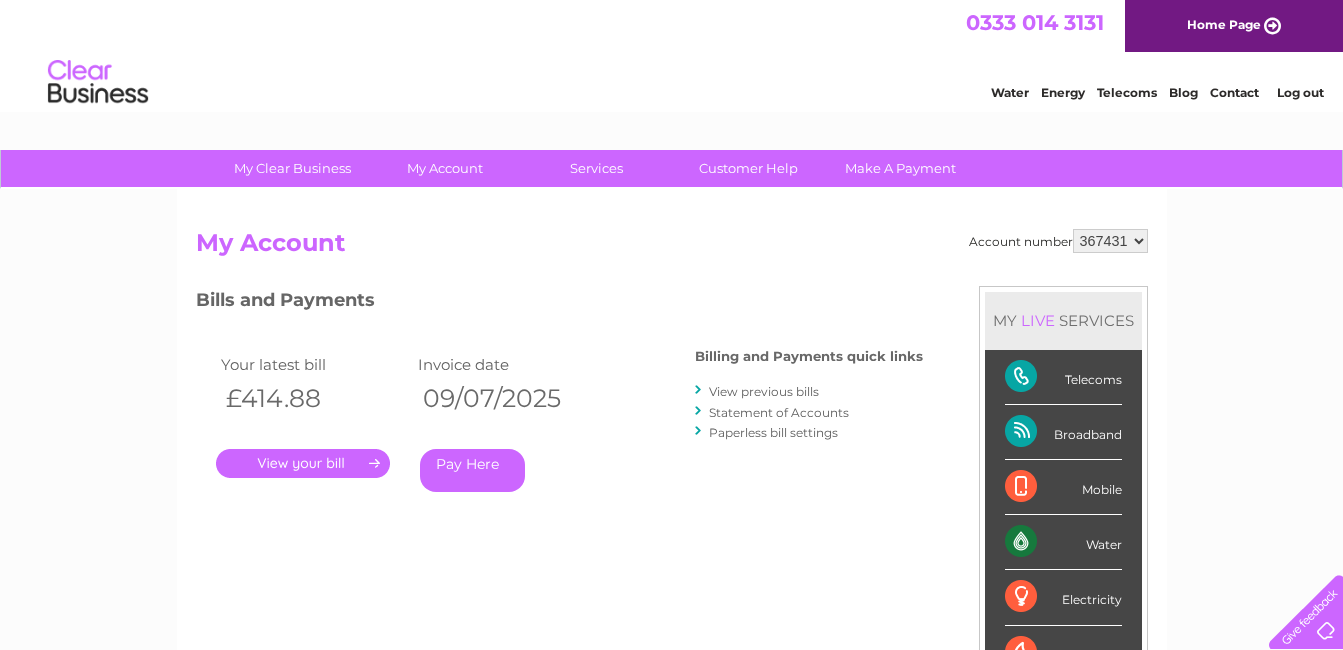 scroll, scrollTop: 0, scrollLeft: 0, axis: both 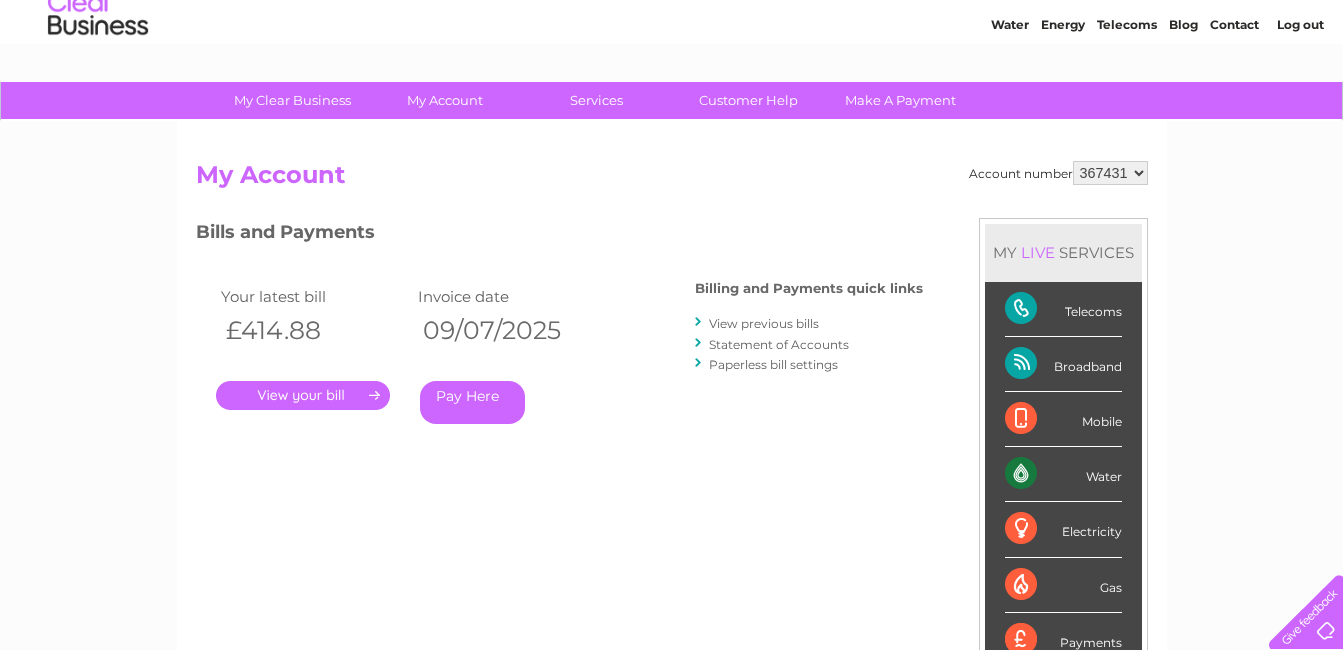 click on "View previous bills" at bounding box center [764, 323] 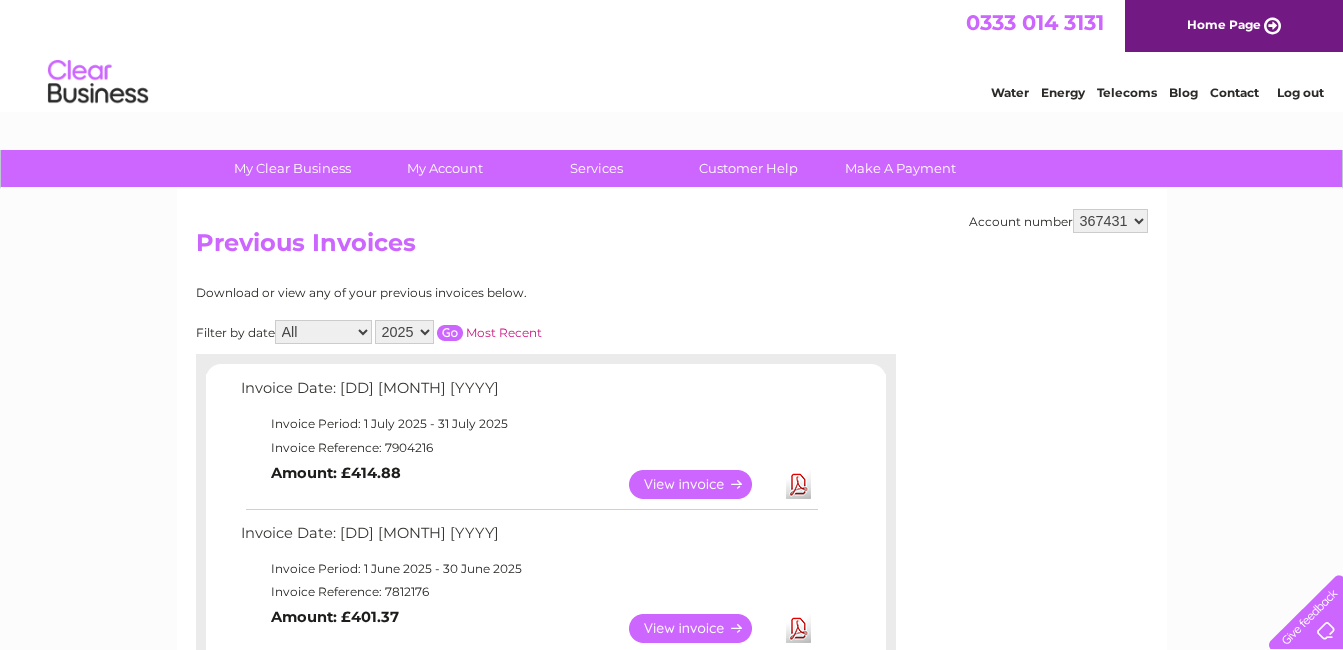 scroll, scrollTop: 0, scrollLeft: 0, axis: both 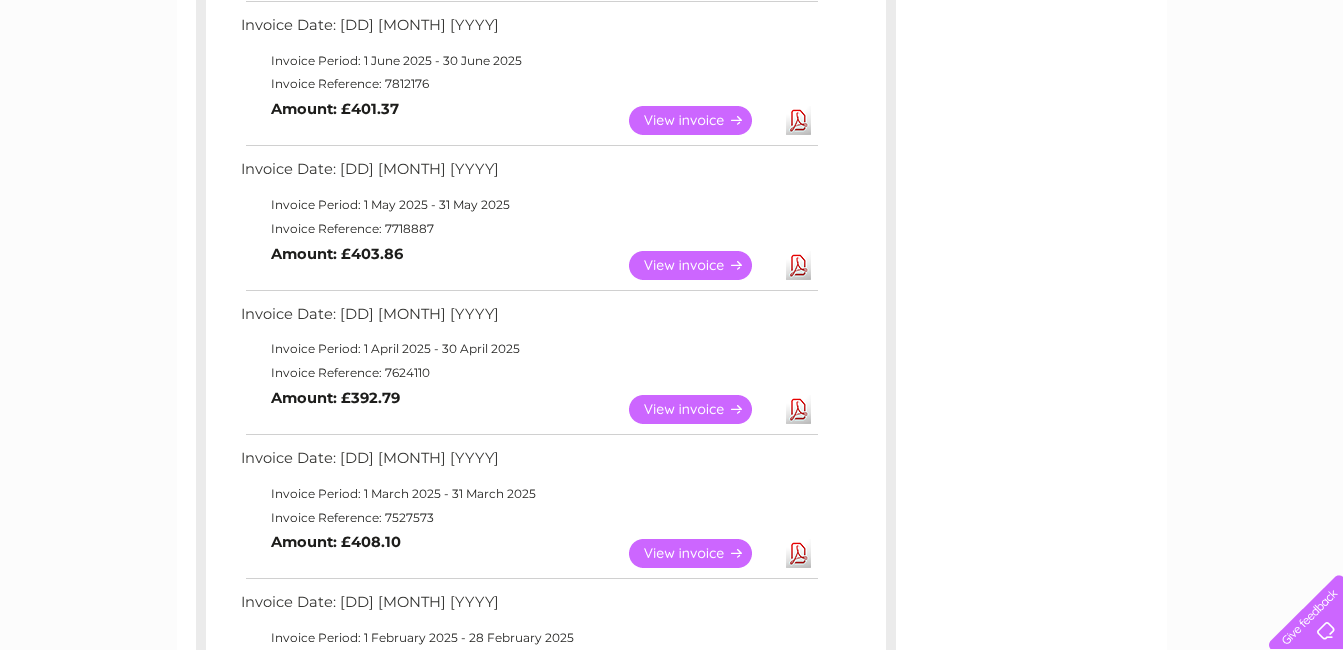 click on "Download" at bounding box center (798, 409) 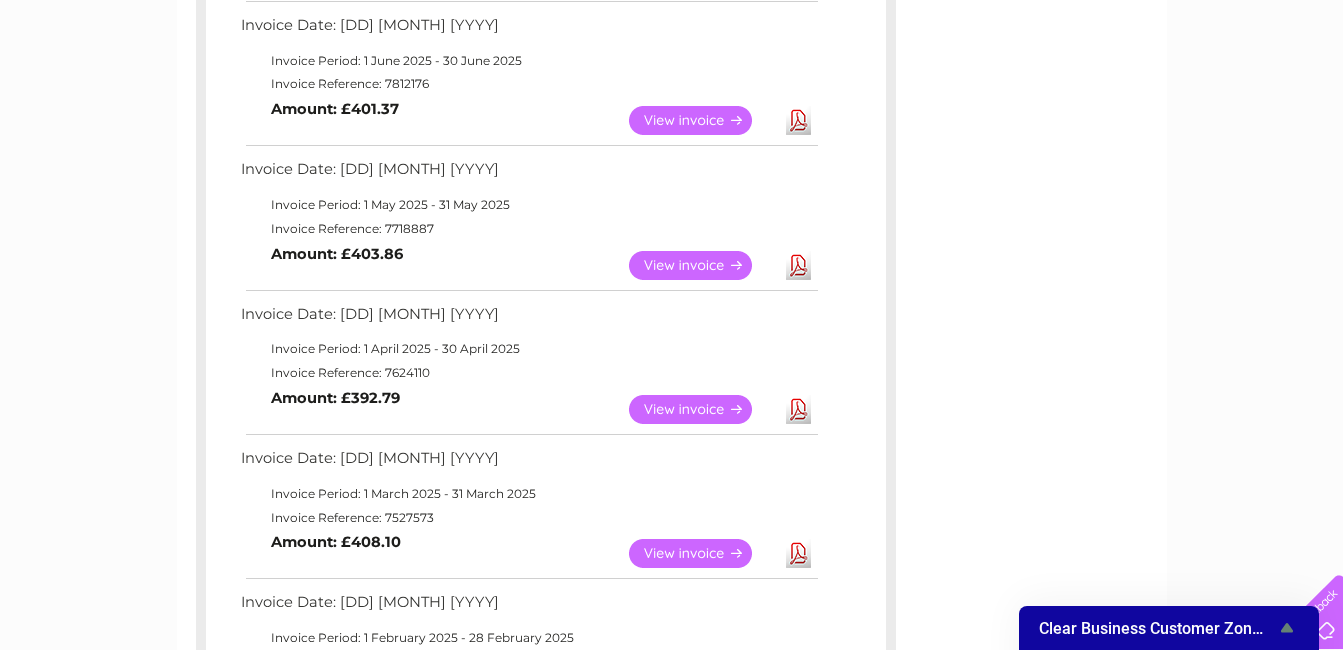 click on "Download" at bounding box center [798, 265] 